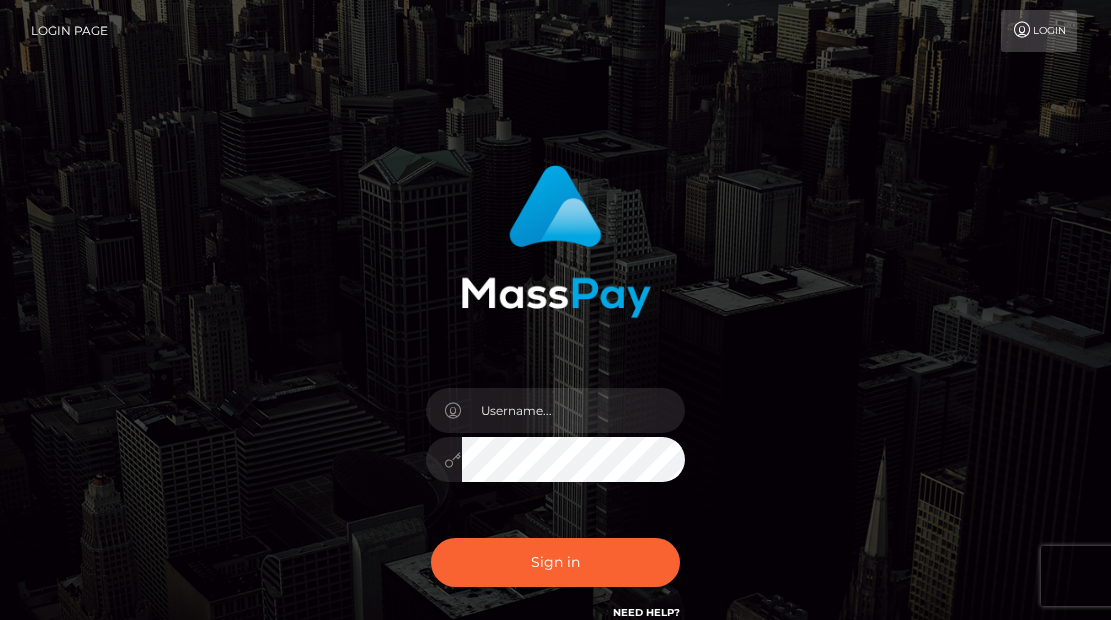 scroll, scrollTop: 0, scrollLeft: 0, axis: both 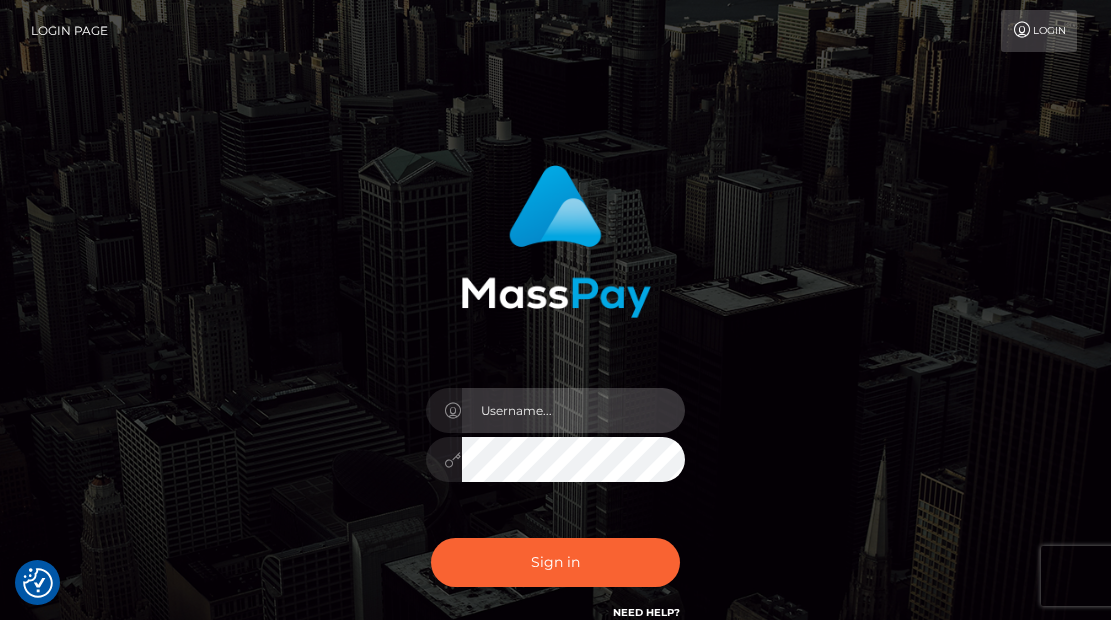 click at bounding box center (574, 410) 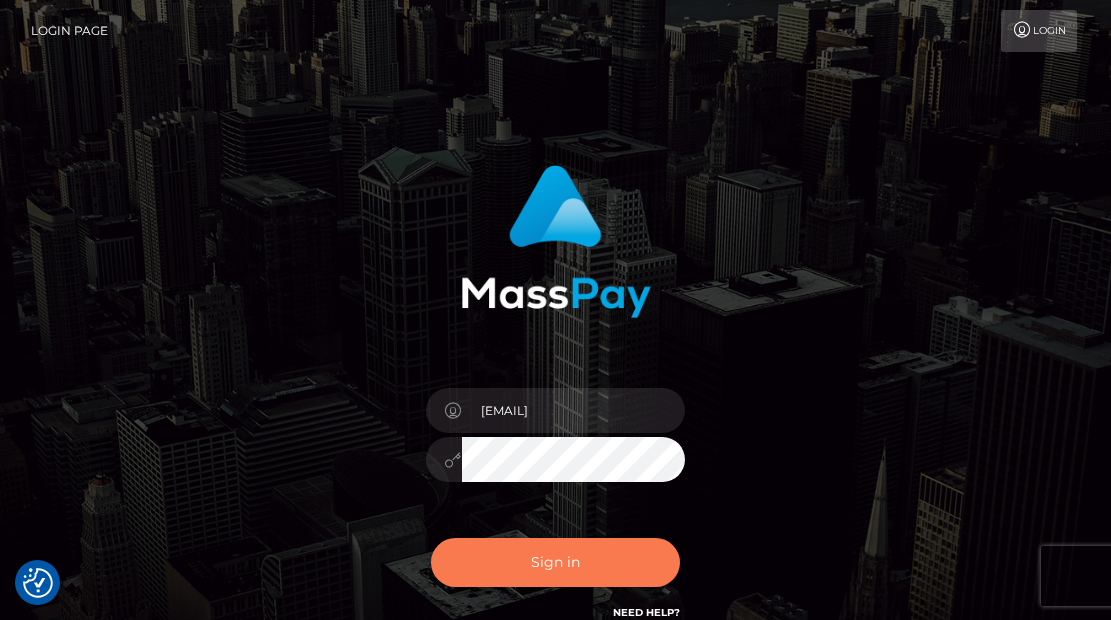 click on "Sign in" at bounding box center [556, 562] 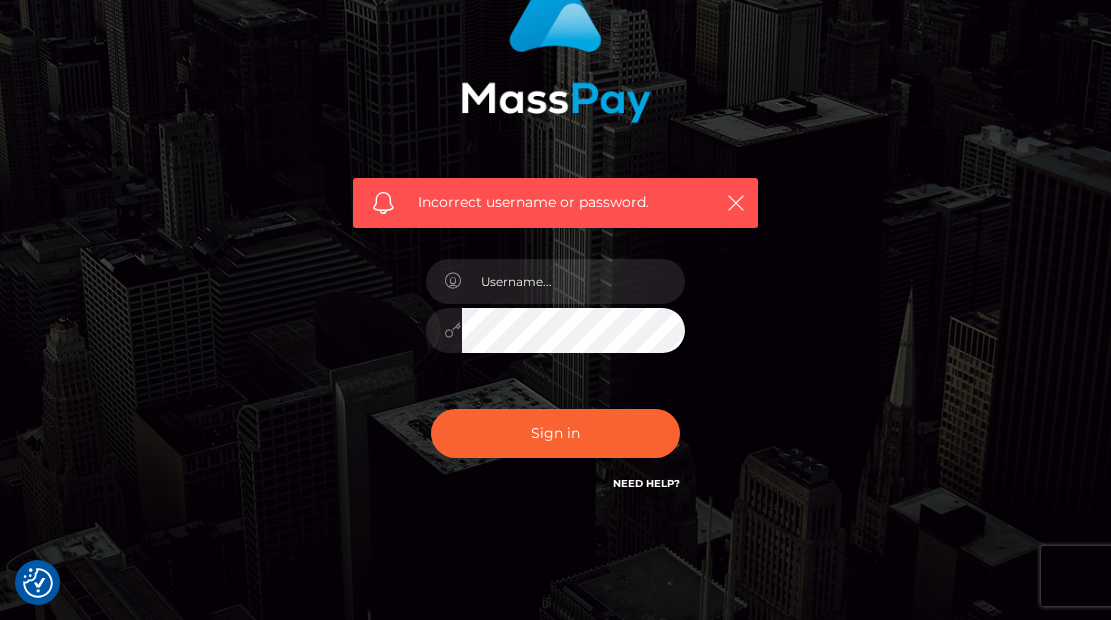 scroll, scrollTop: 200, scrollLeft: 0, axis: vertical 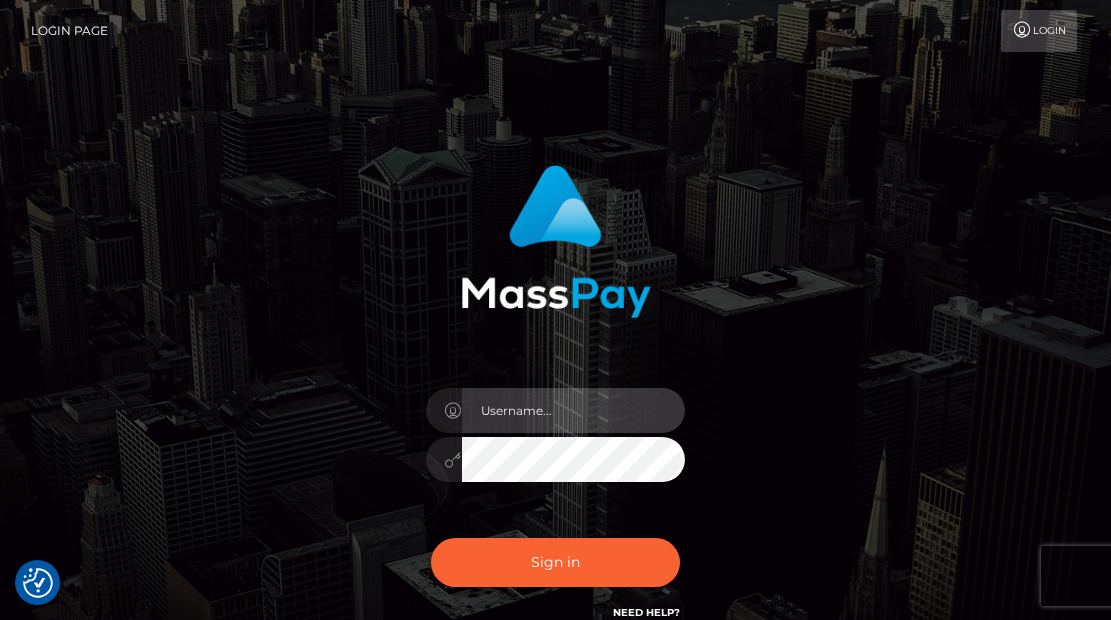 click at bounding box center (574, 410) 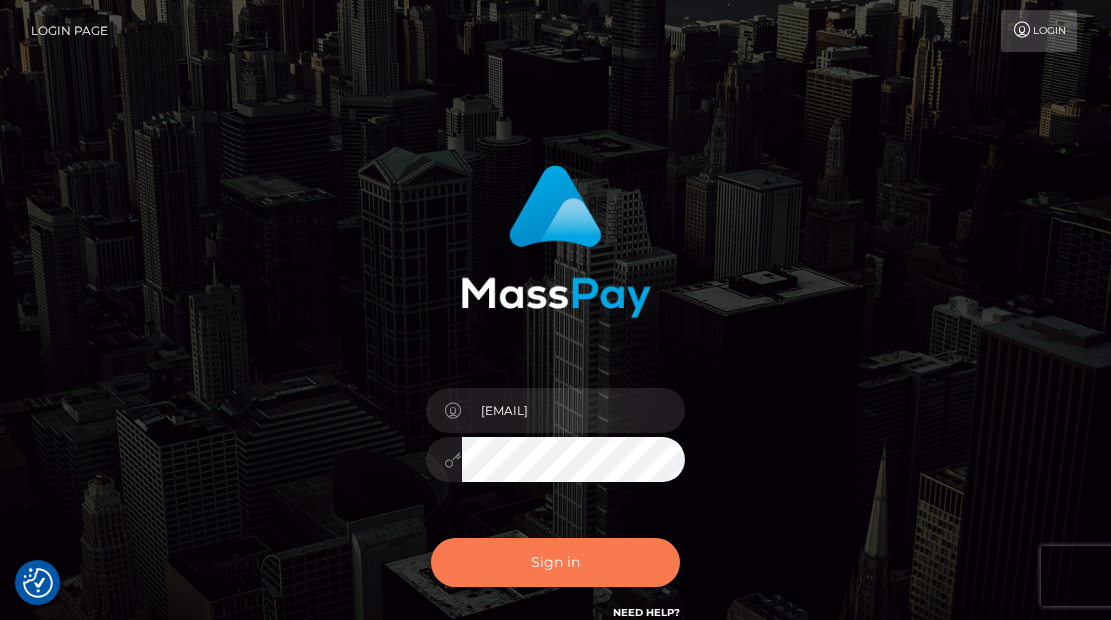 click on "Sign in" at bounding box center [556, 562] 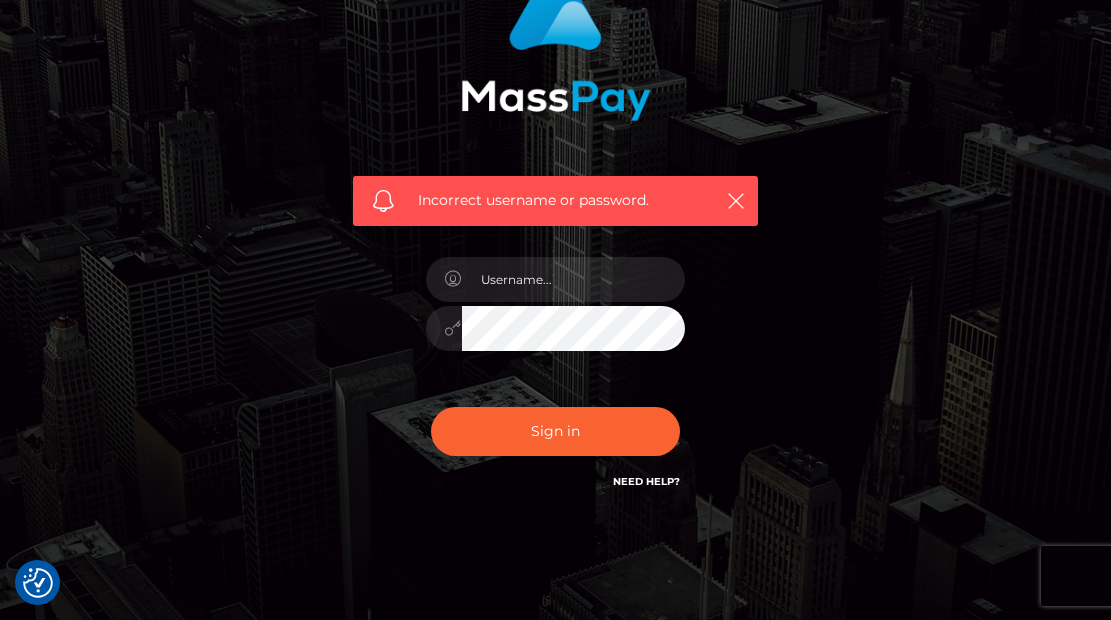 scroll, scrollTop: 200, scrollLeft: 0, axis: vertical 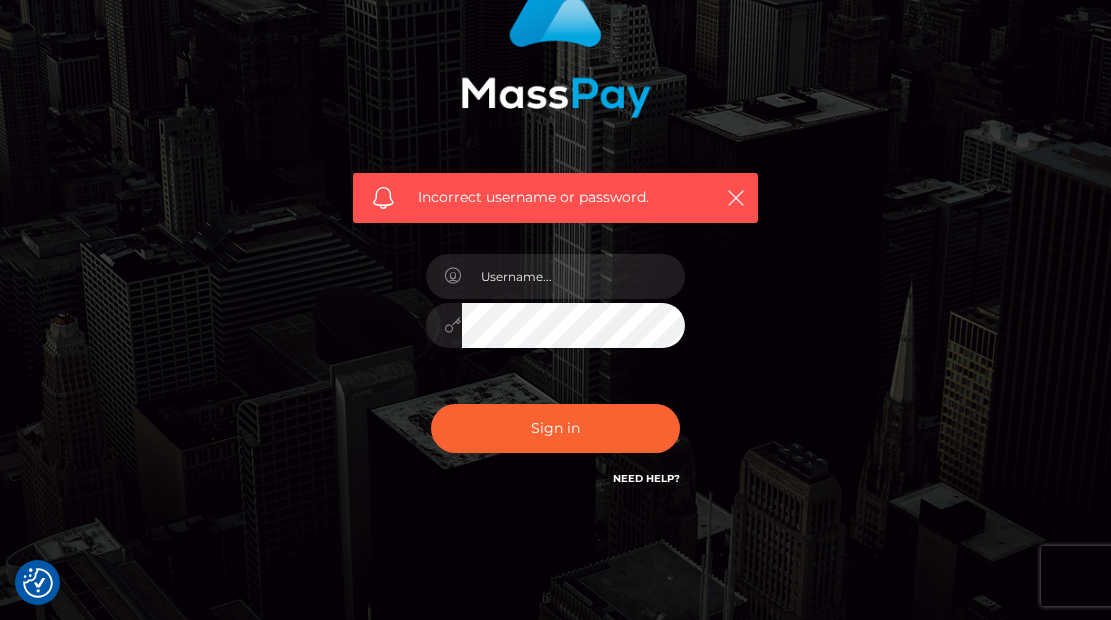 click on "Need
Help?" at bounding box center [646, 478] 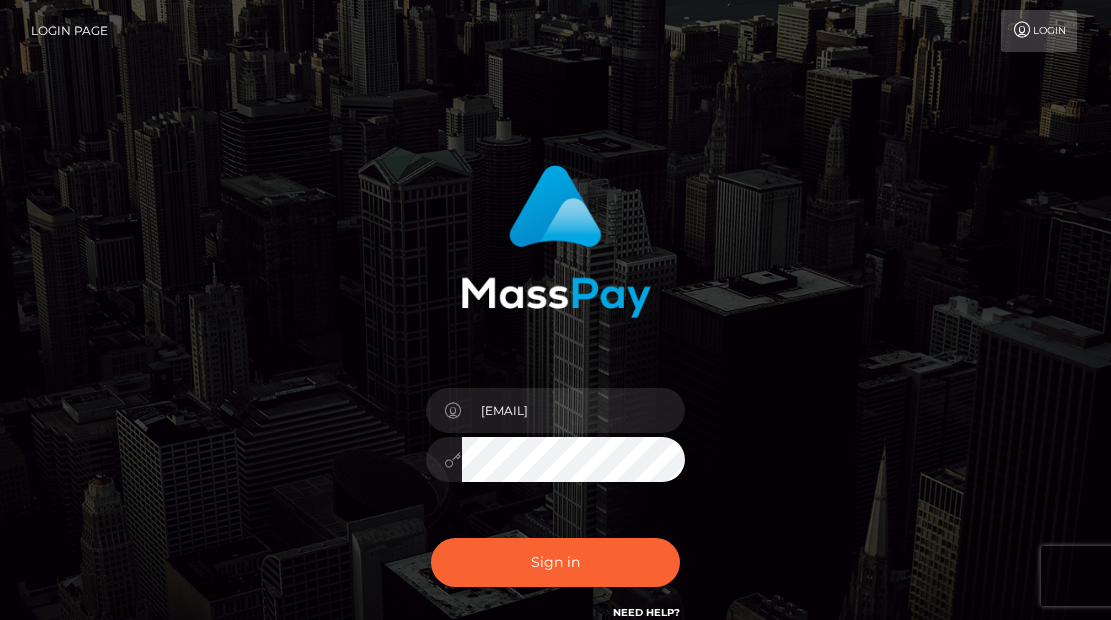 scroll, scrollTop: 0, scrollLeft: 0, axis: both 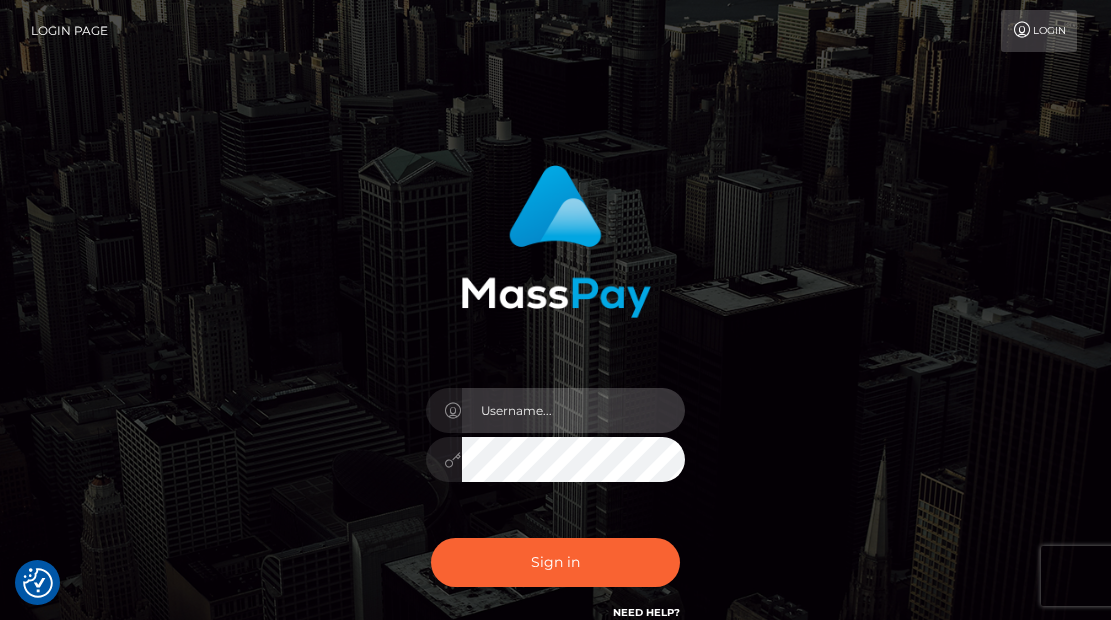 click at bounding box center (574, 410) 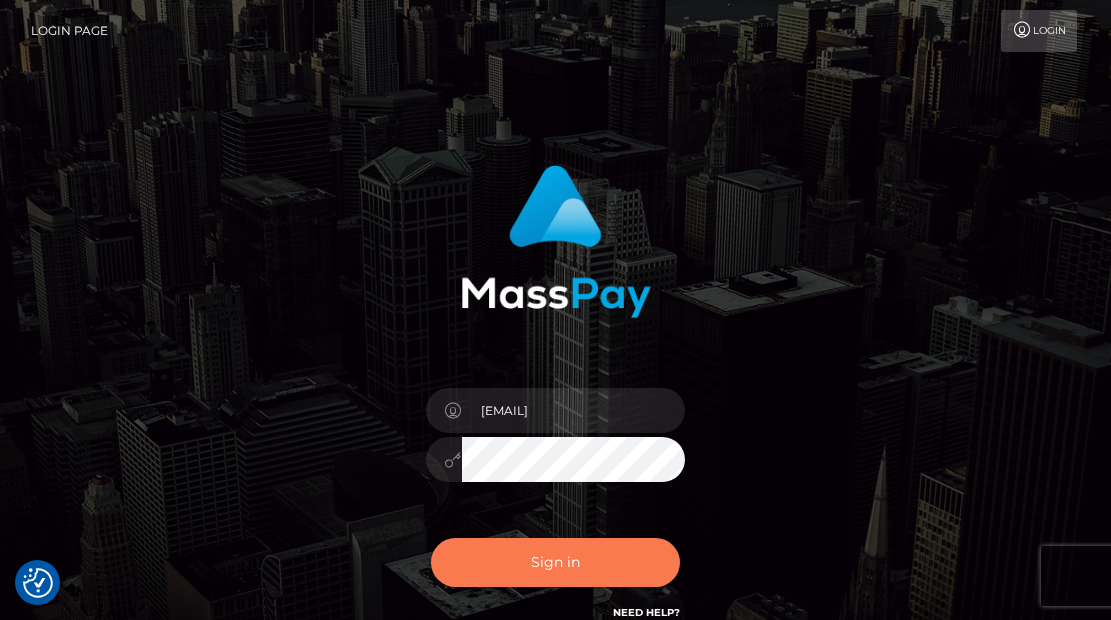 click on "Sign in" at bounding box center [556, 562] 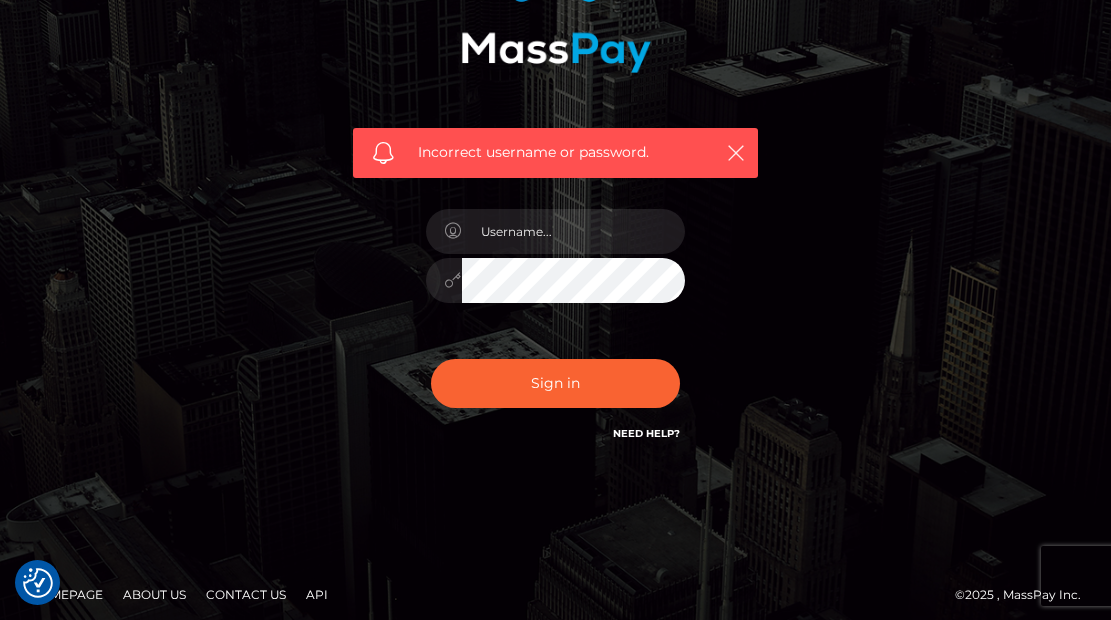 scroll, scrollTop: 255, scrollLeft: 0, axis: vertical 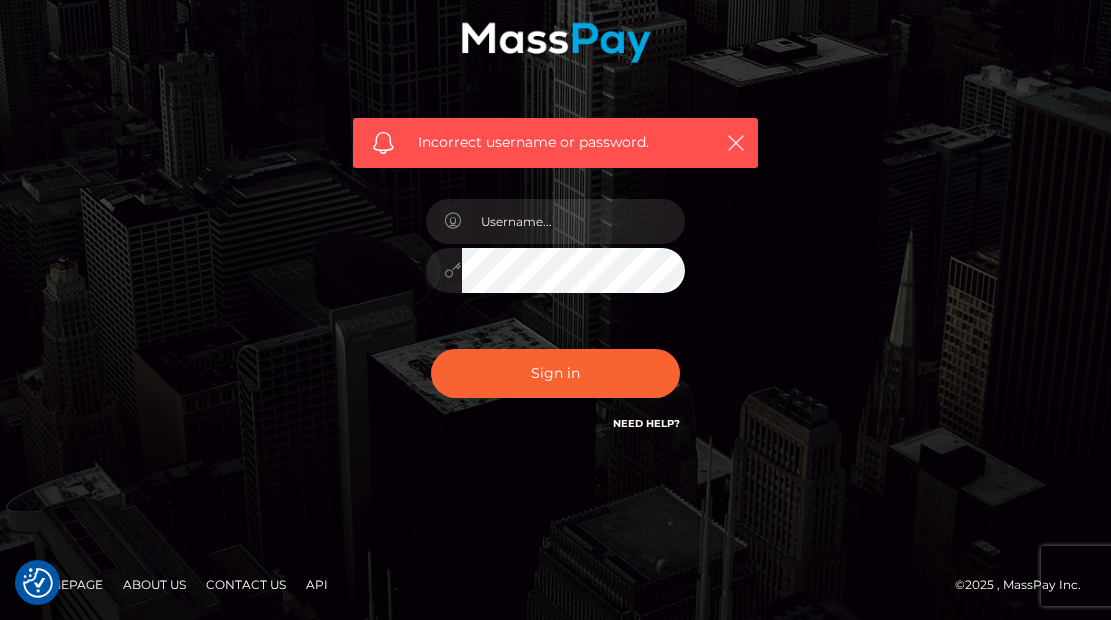 click on "Need
Help?" at bounding box center [646, 423] 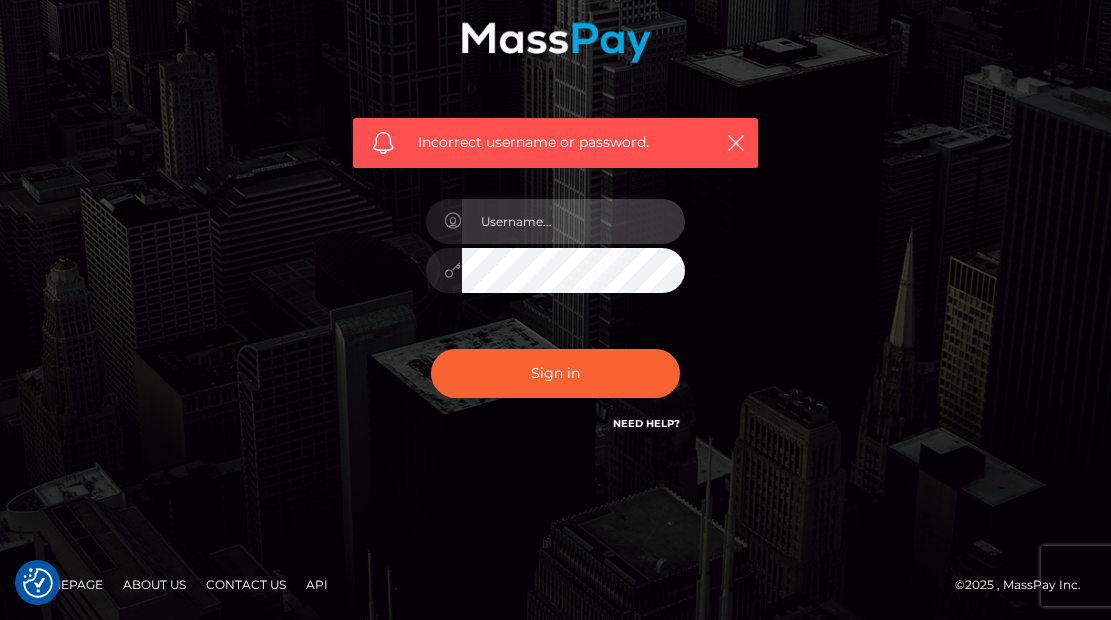 click at bounding box center (574, 221) 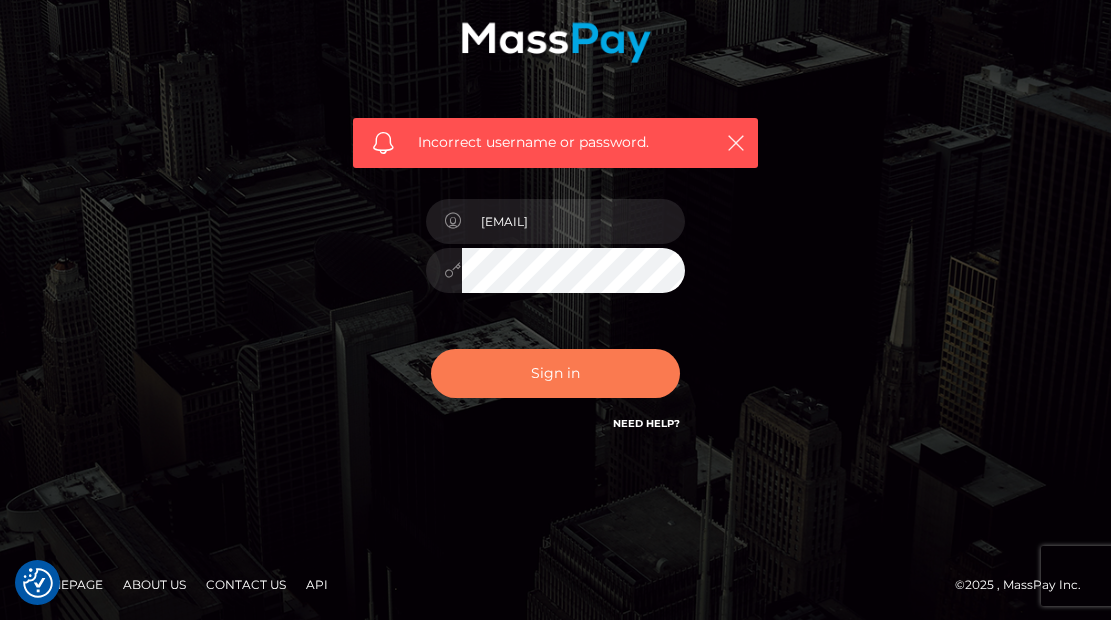 click on "Sign in" at bounding box center (556, 373) 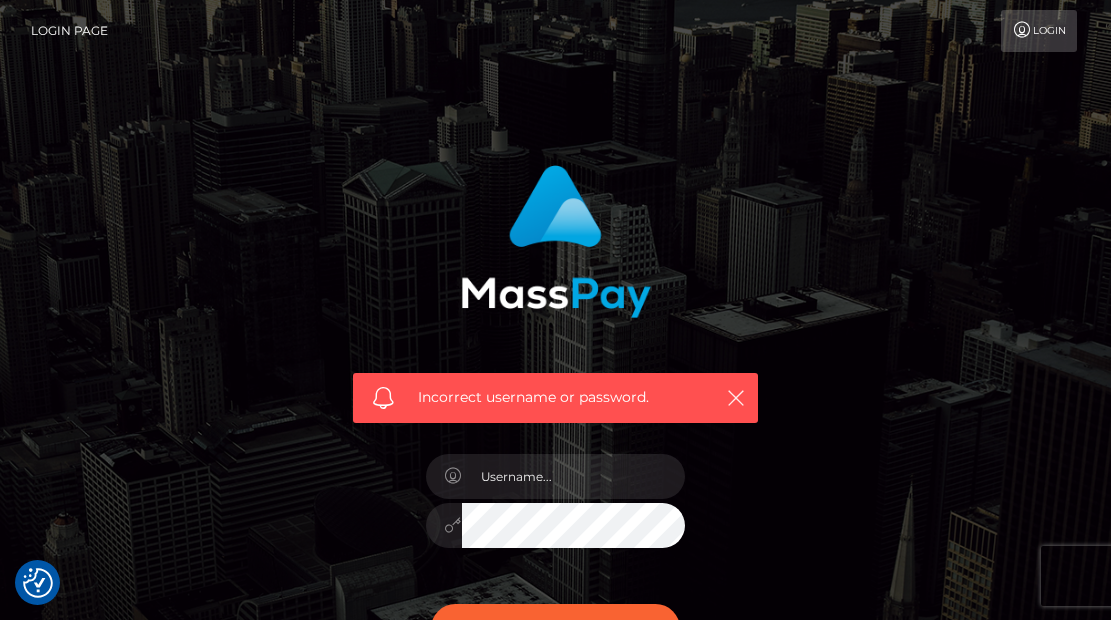 scroll, scrollTop: 0, scrollLeft: 0, axis: both 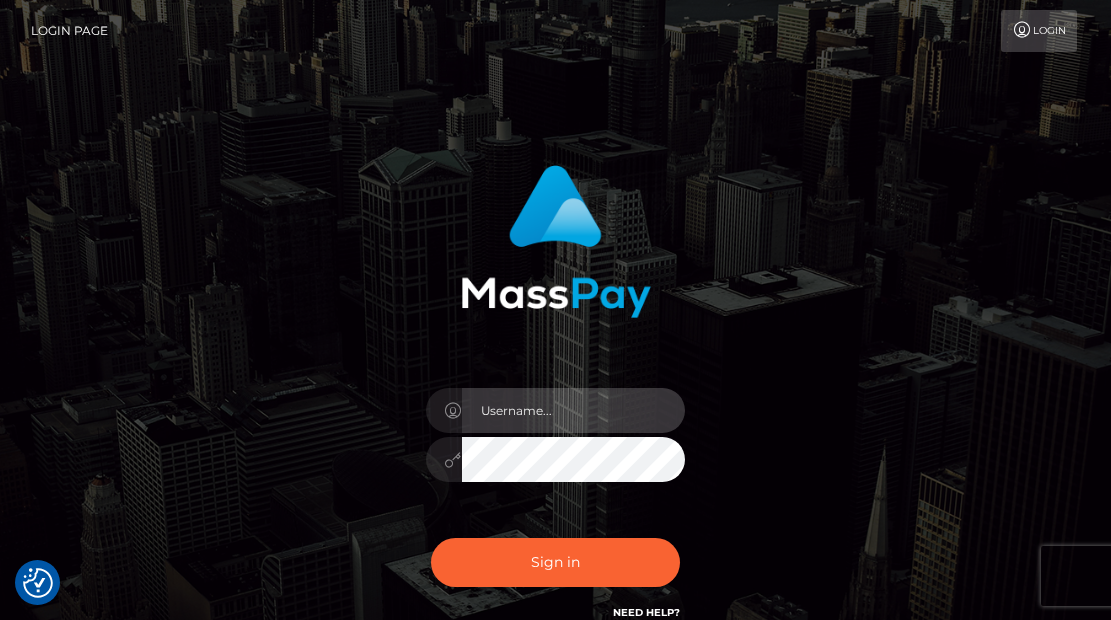 click at bounding box center [574, 410] 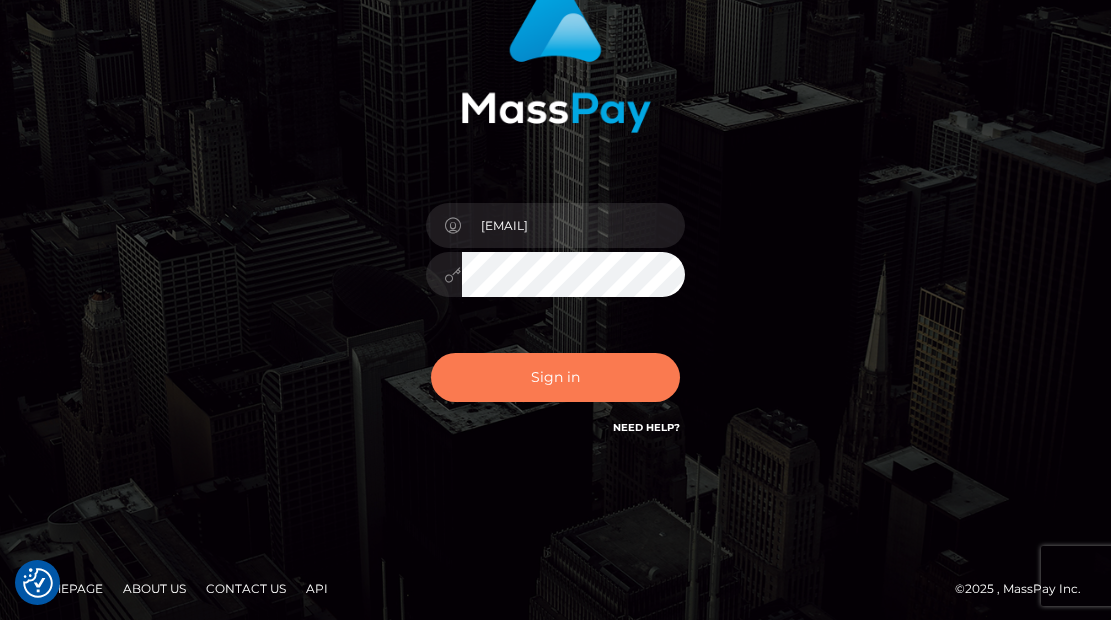 scroll, scrollTop: 189, scrollLeft: 0, axis: vertical 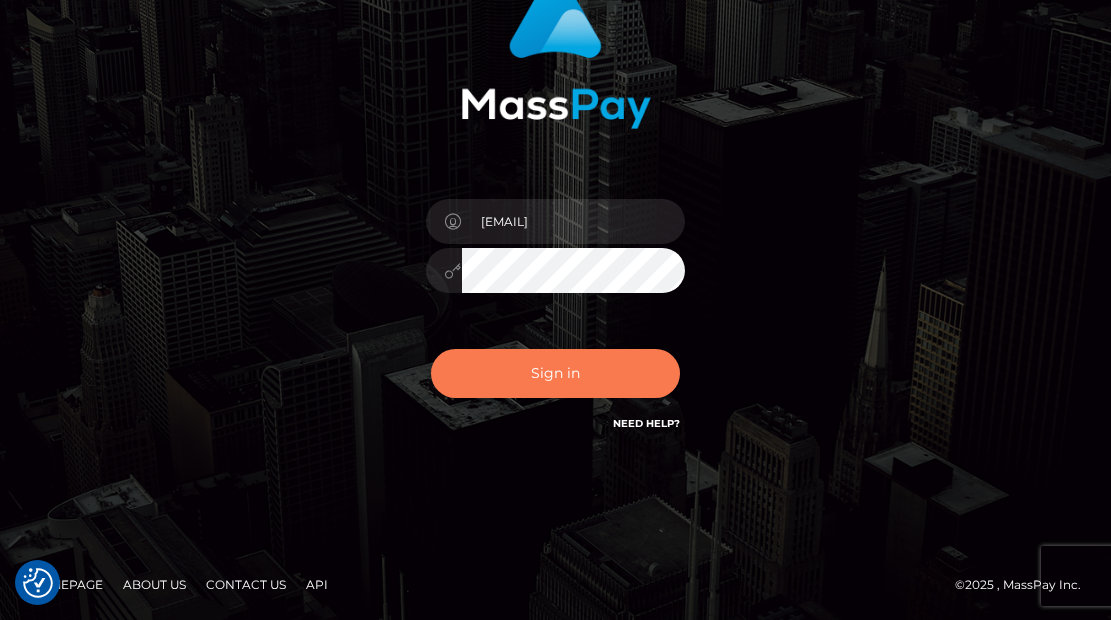 click on "Sign in" at bounding box center (556, 373) 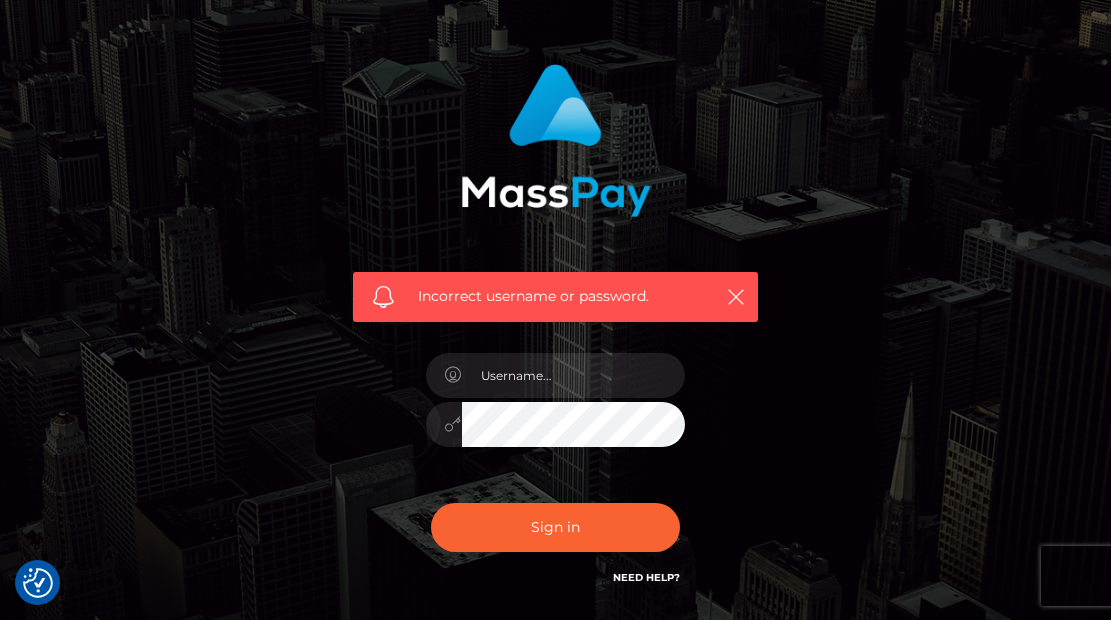 scroll, scrollTop: 0, scrollLeft: 0, axis: both 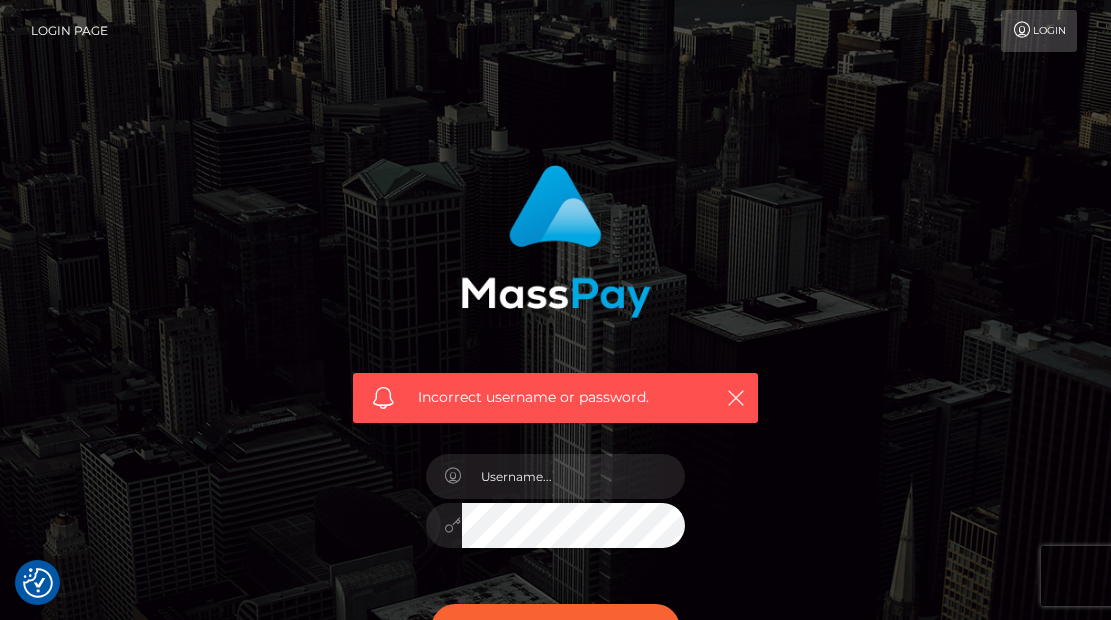 click on "Login Page" at bounding box center (69, 31) 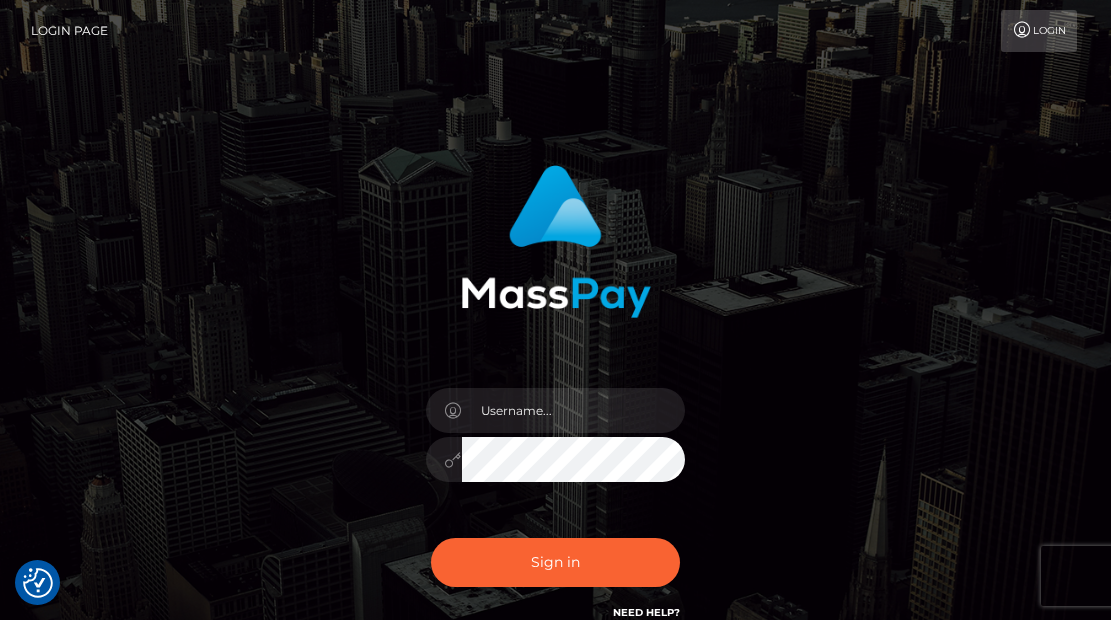 scroll, scrollTop: 0, scrollLeft: 0, axis: both 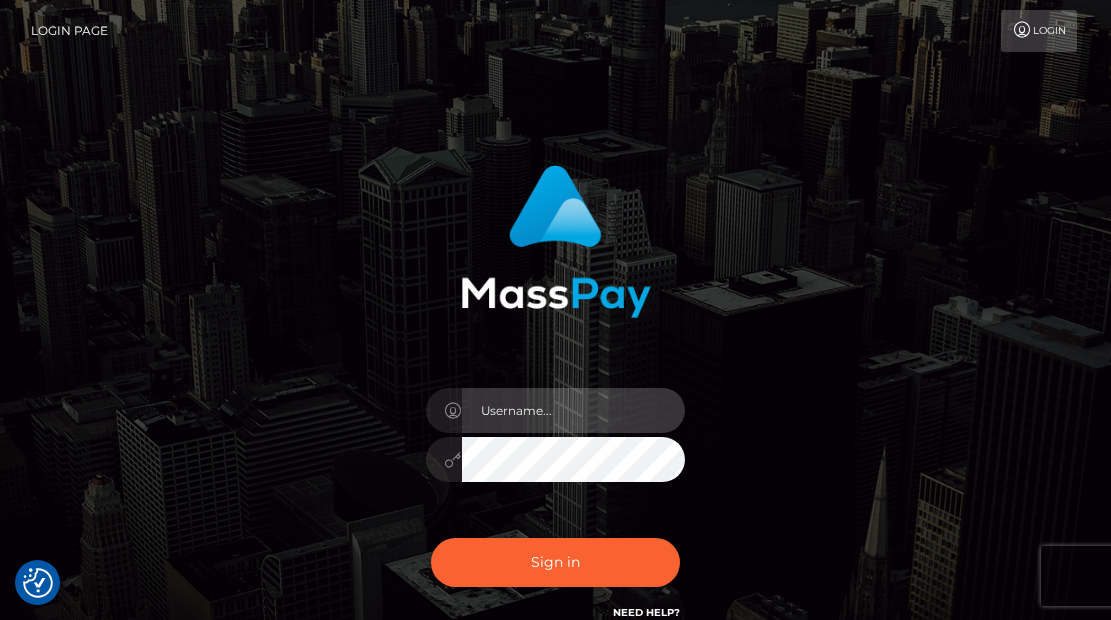 click at bounding box center [574, 410] 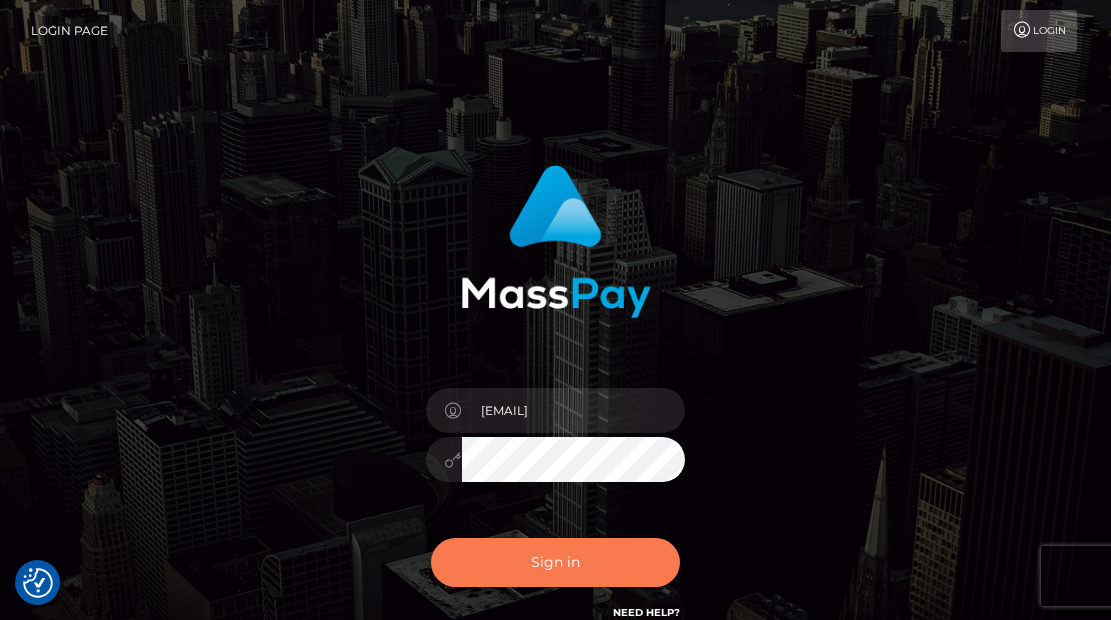 click on "Sign in" at bounding box center (556, 562) 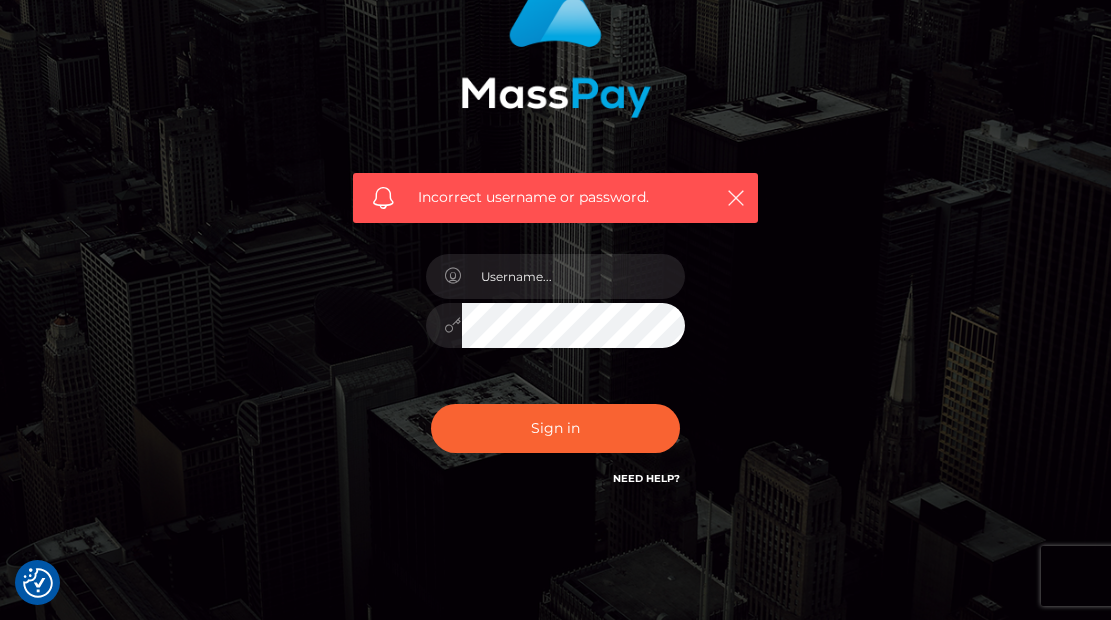 scroll, scrollTop: 255, scrollLeft: 0, axis: vertical 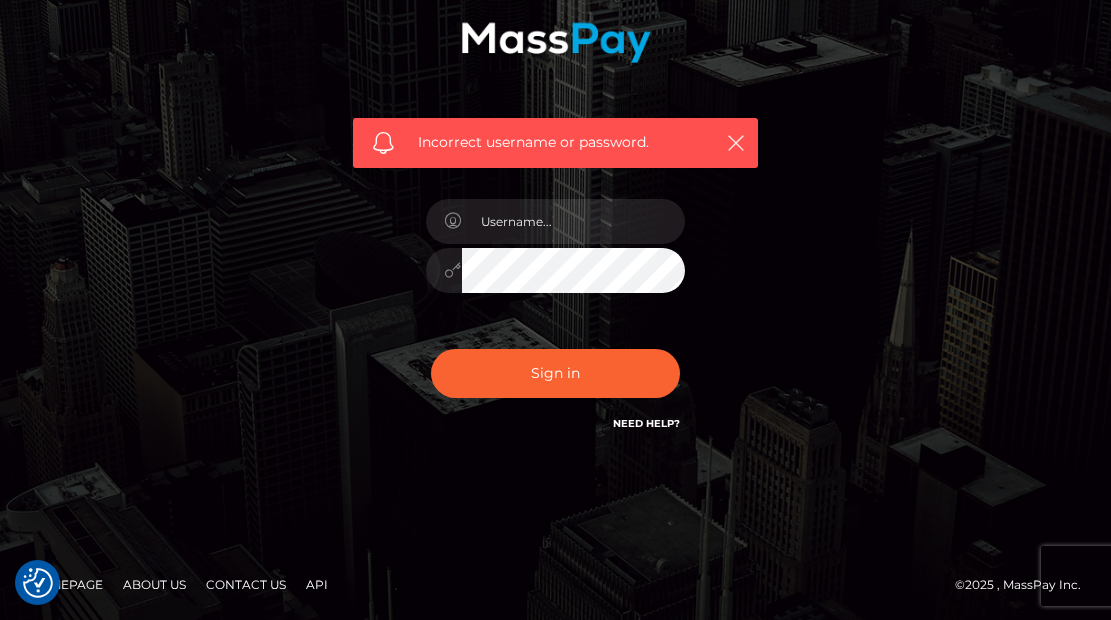 click on "Incorrect username or password." at bounding box center [556, 182] 